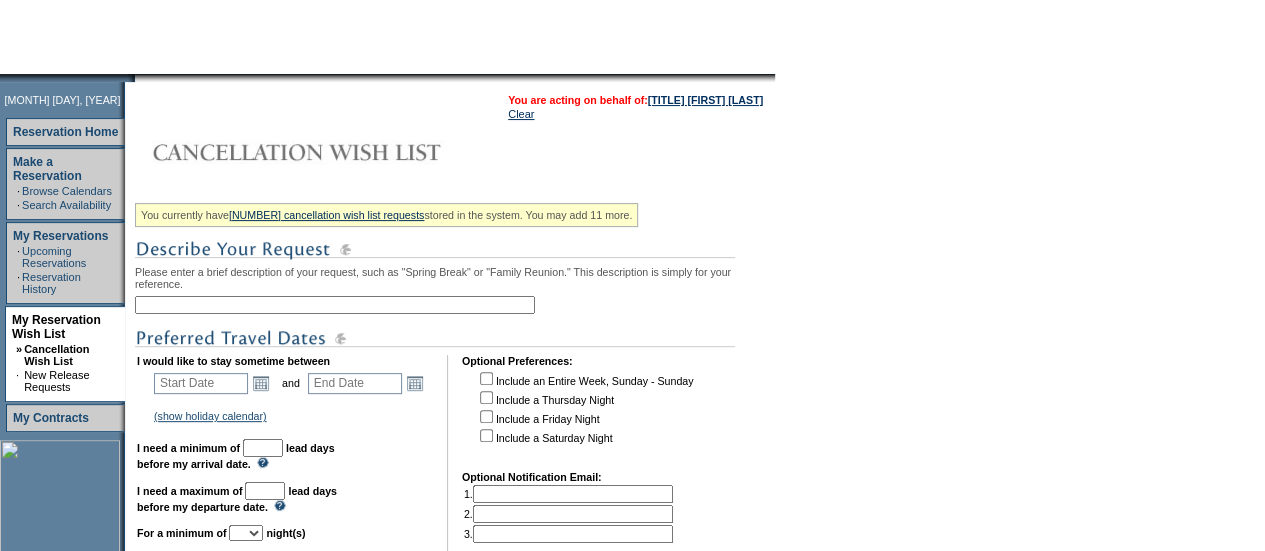 scroll, scrollTop: 182, scrollLeft: 0, axis: vertical 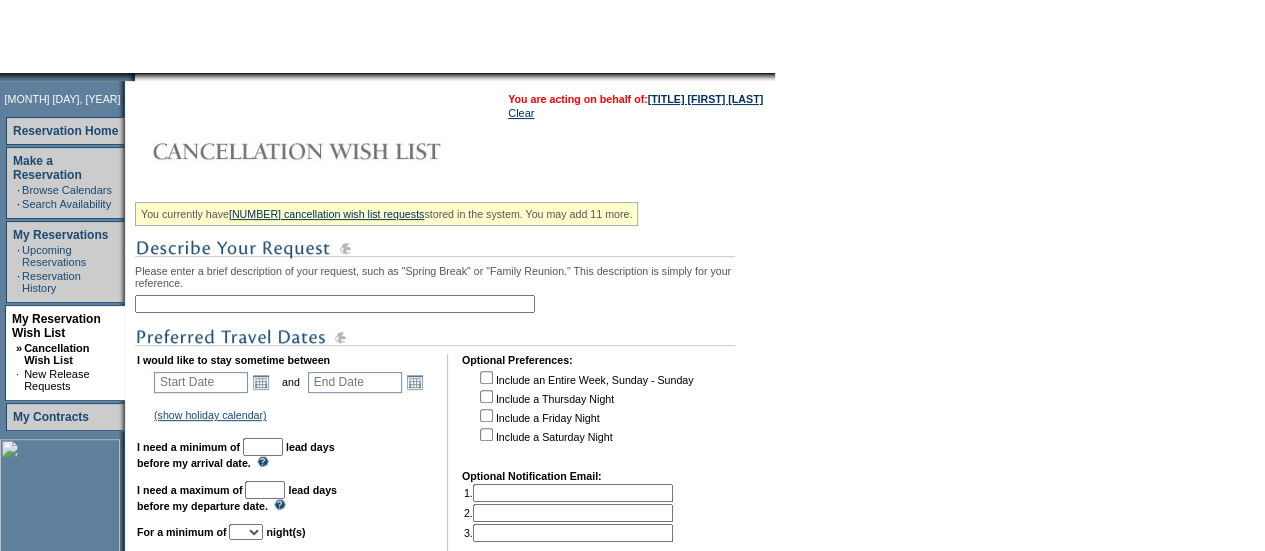 click at bounding box center [335, 304] 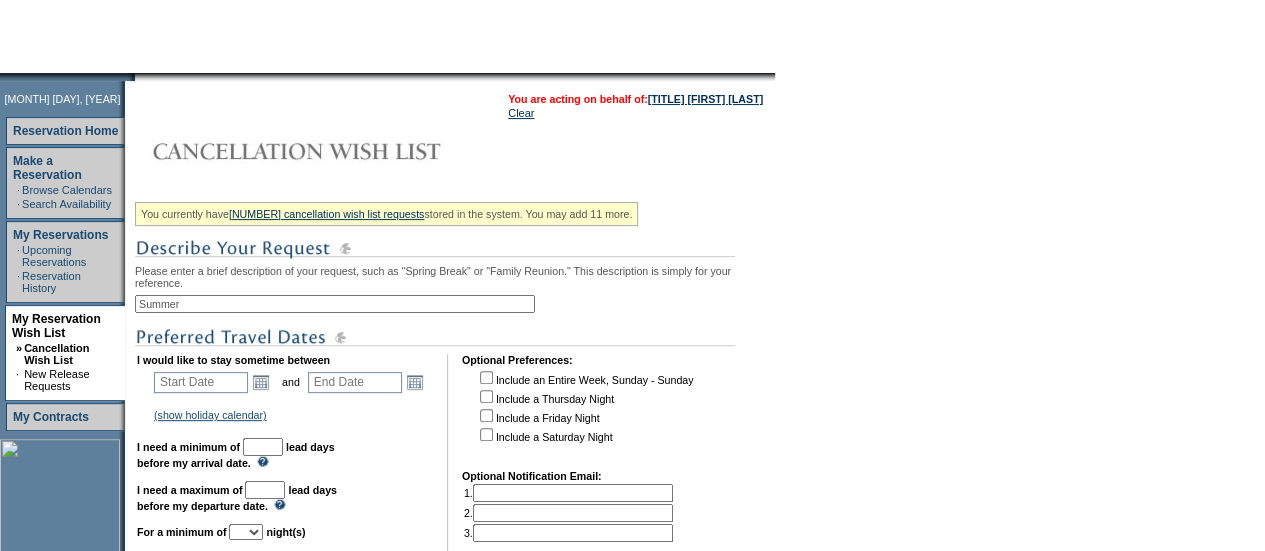 type on "Summer" 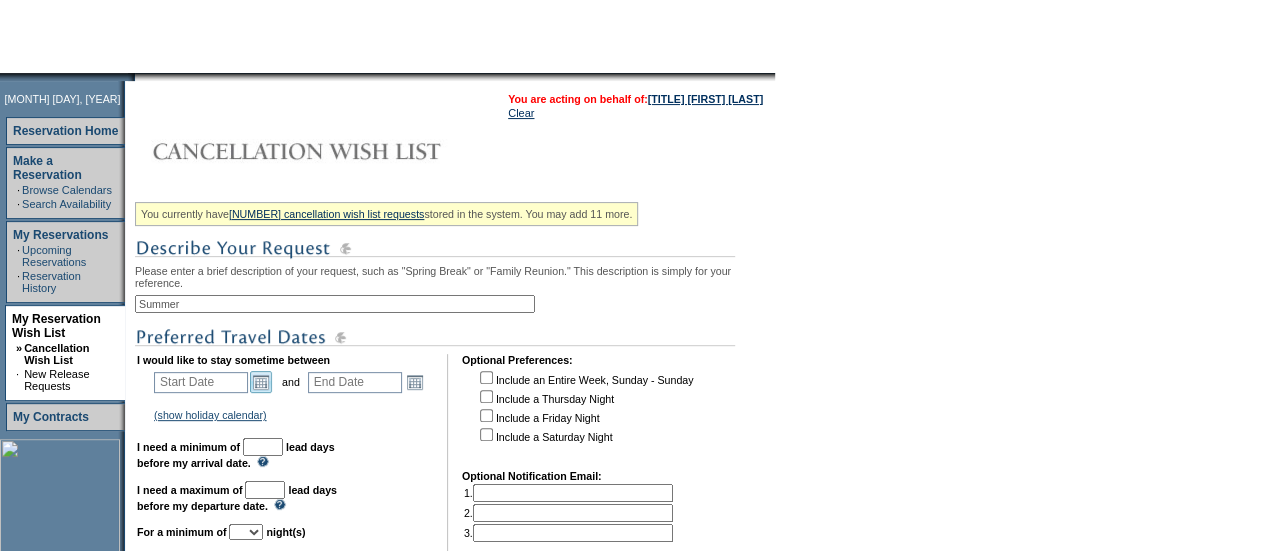 click on "Open the calendar popup." at bounding box center (261, 382) 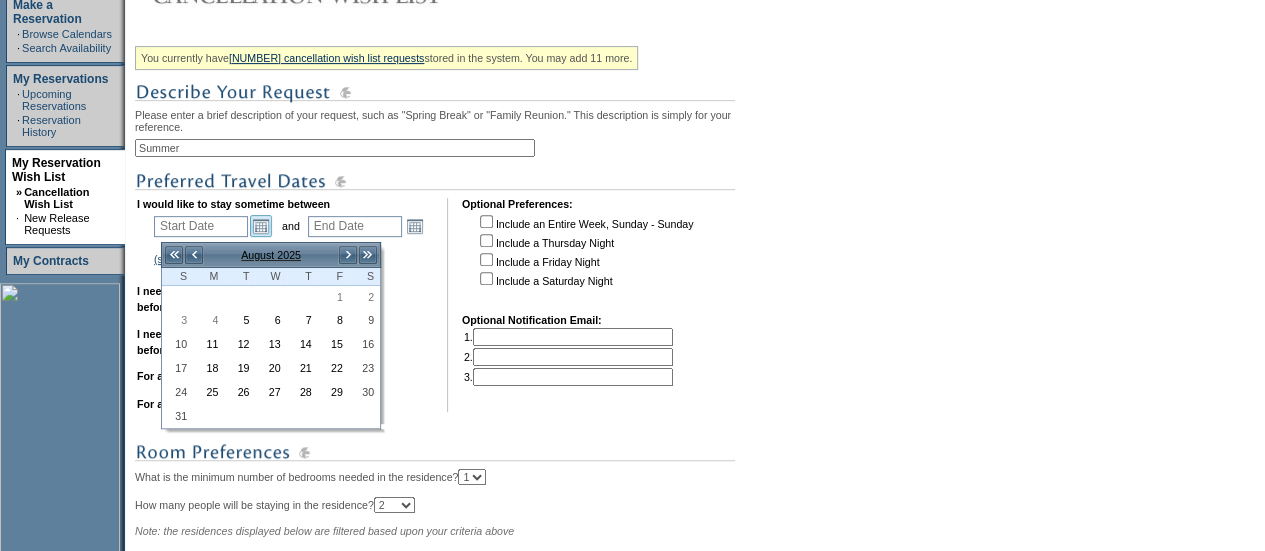 scroll, scrollTop: 349, scrollLeft: 0, axis: vertical 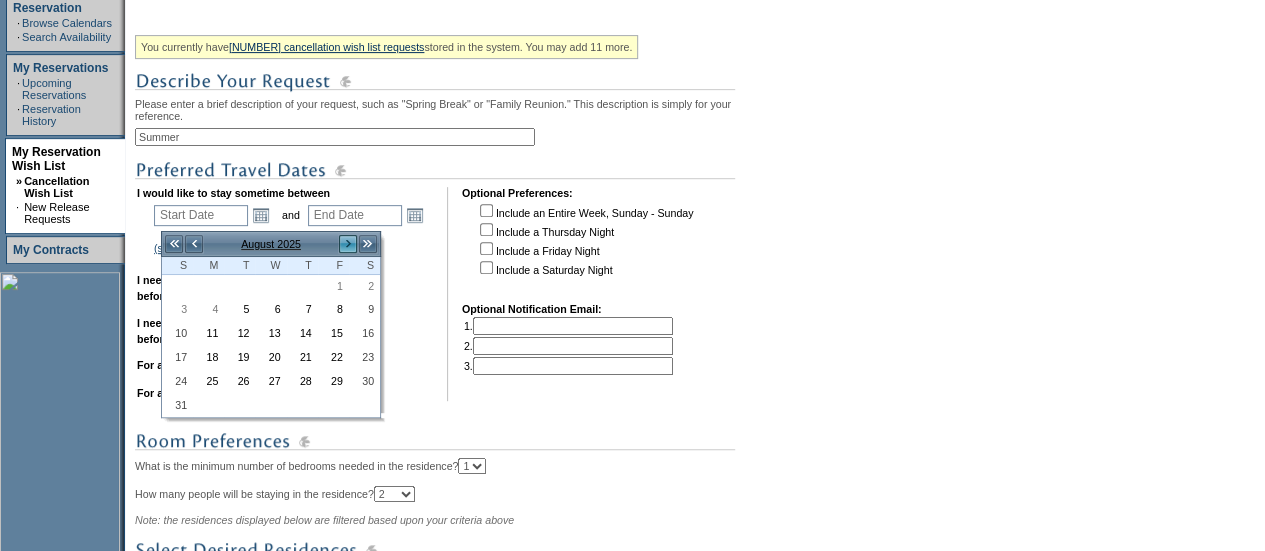 click on ">" at bounding box center (348, 244) 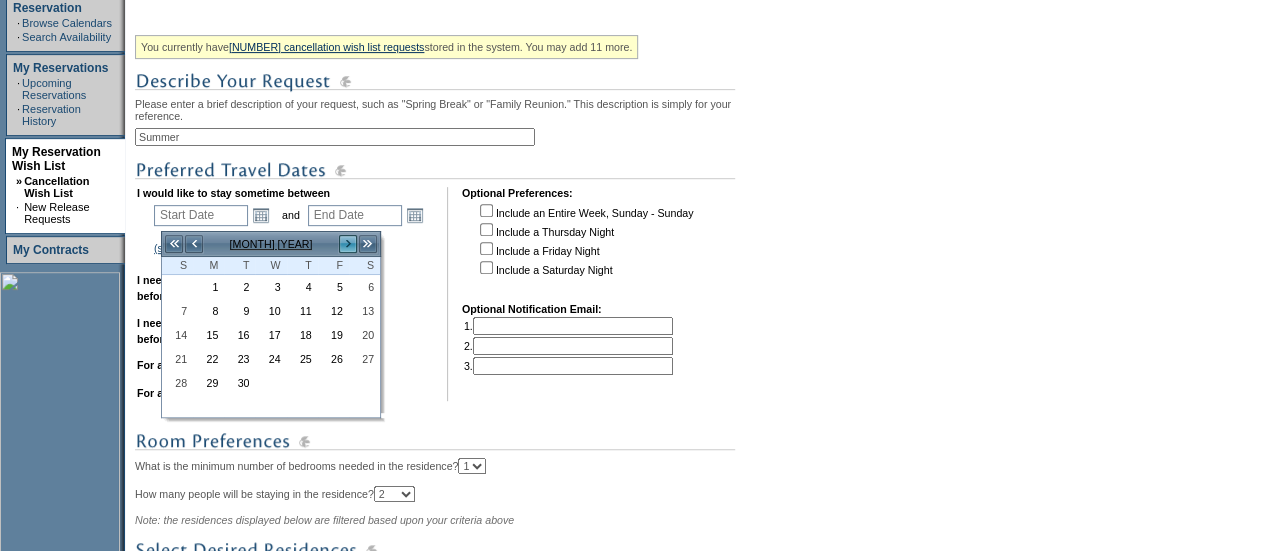 click on ">" at bounding box center [348, 244] 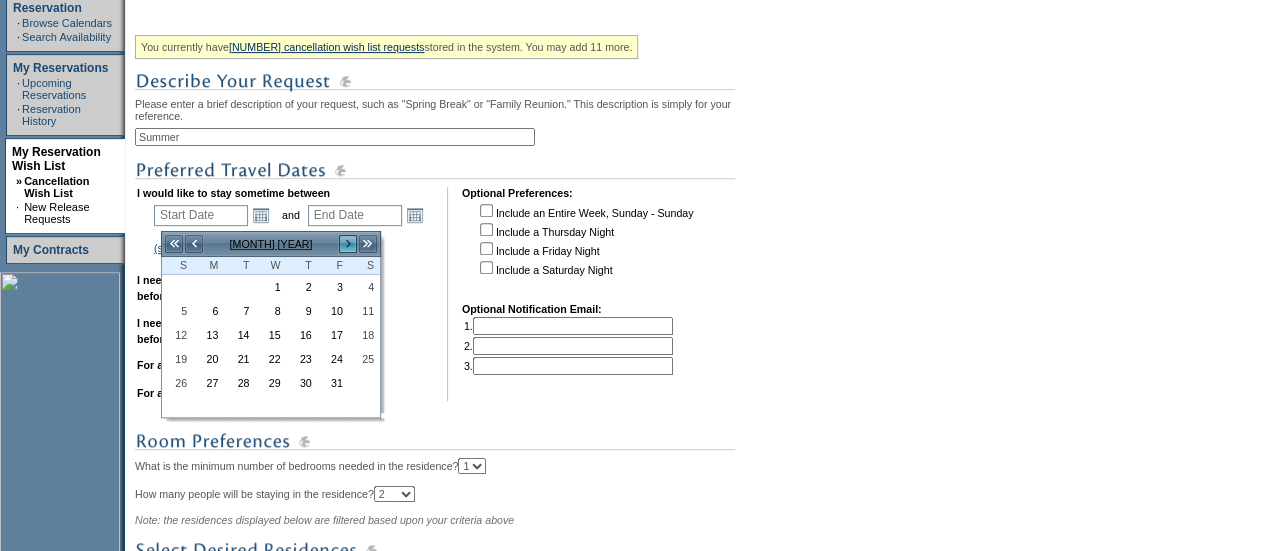 click on ">" at bounding box center [348, 244] 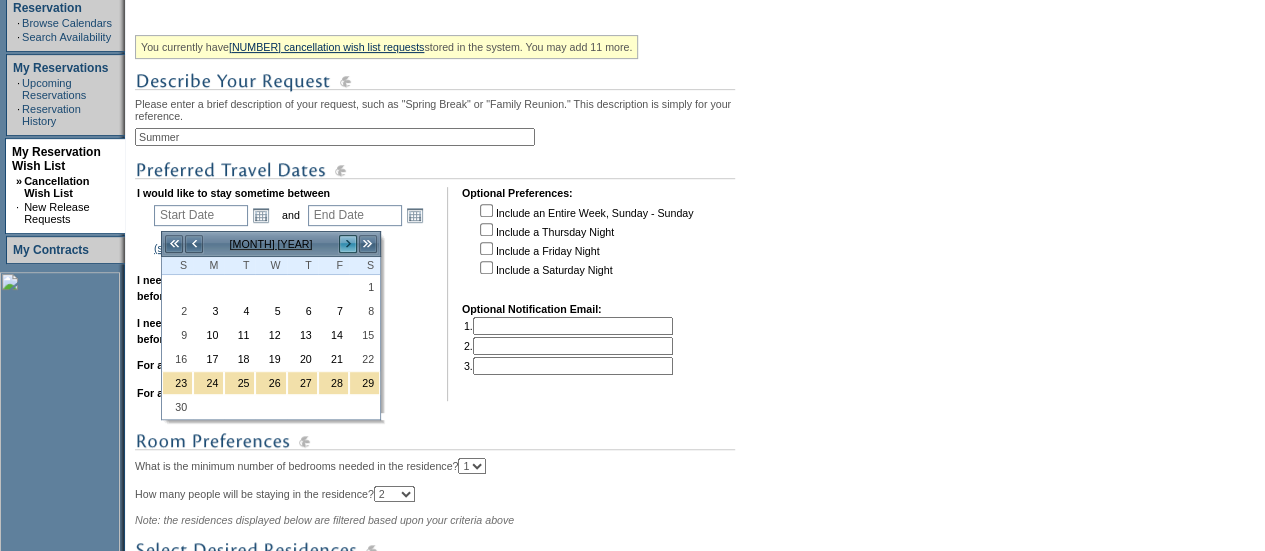 click on ">" at bounding box center (348, 244) 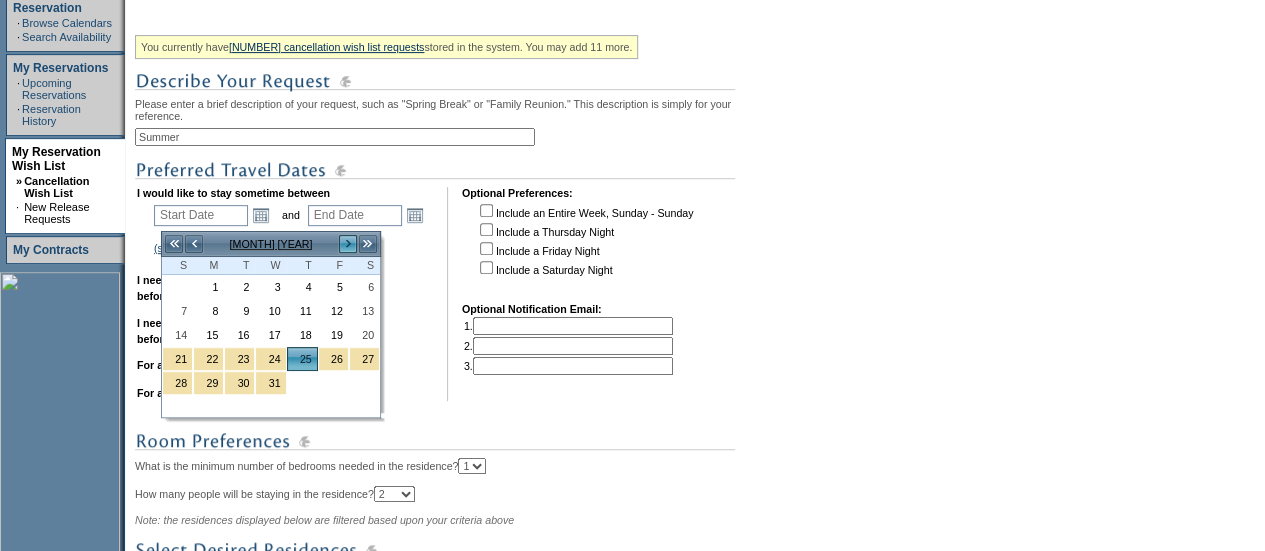 click on ">" at bounding box center (348, 244) 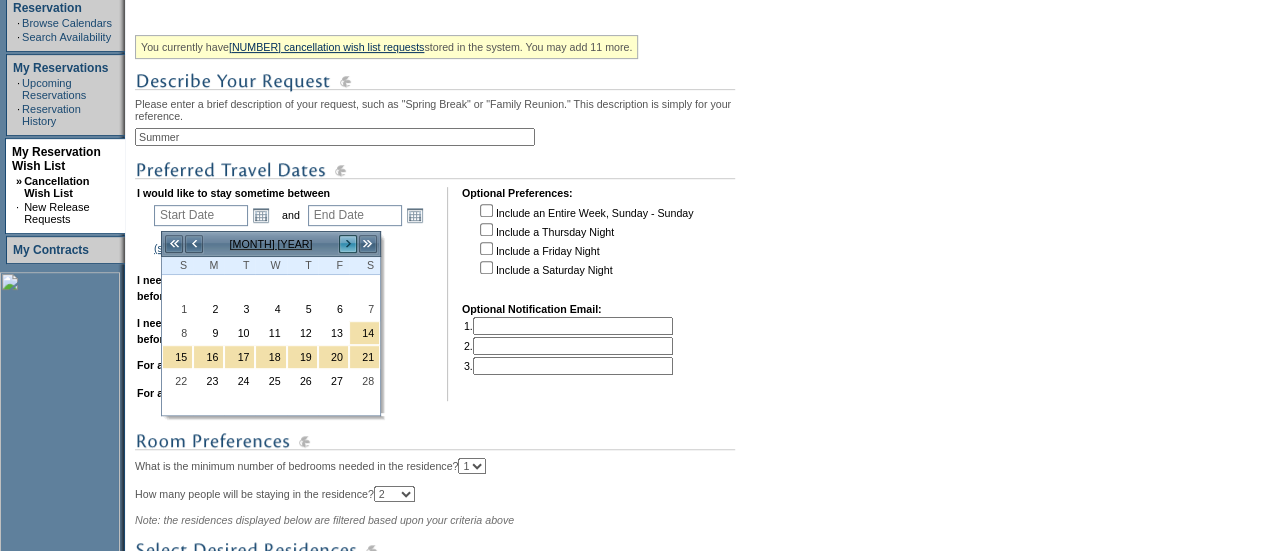 click on ">" at bounding box center [348, 244] 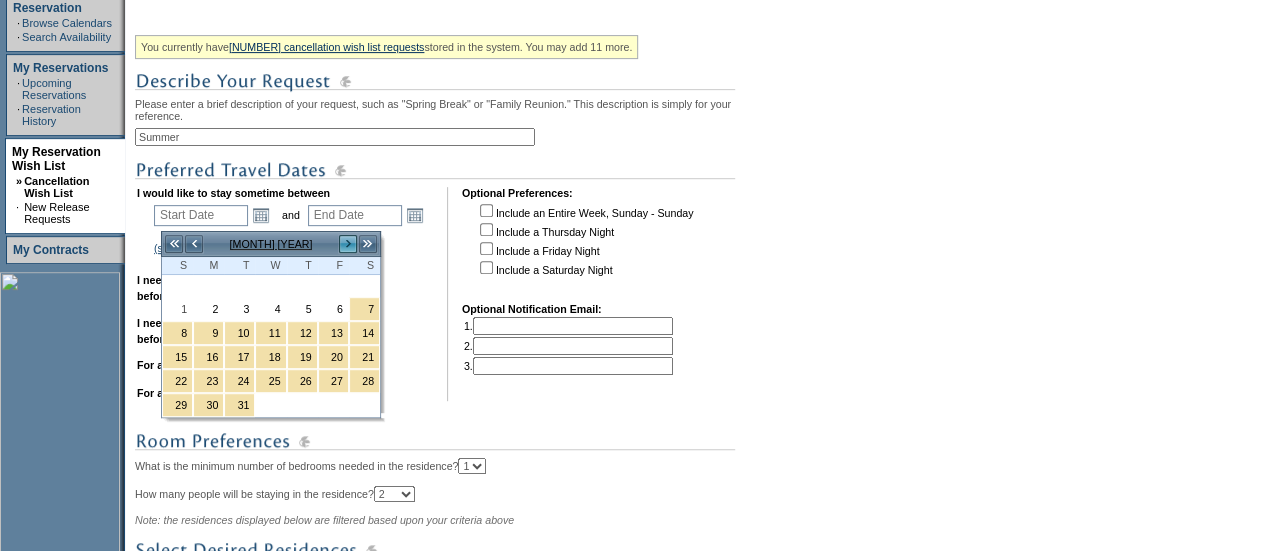 click on ">" at bounding box center [348, 244] 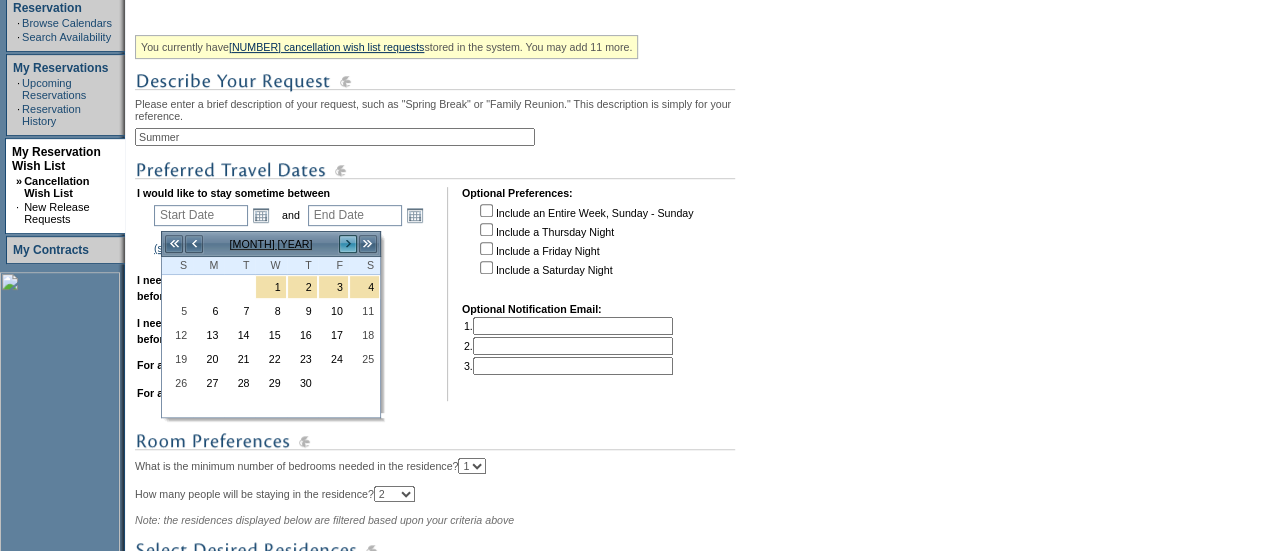 click on ">" at bounding box center [348, 244] 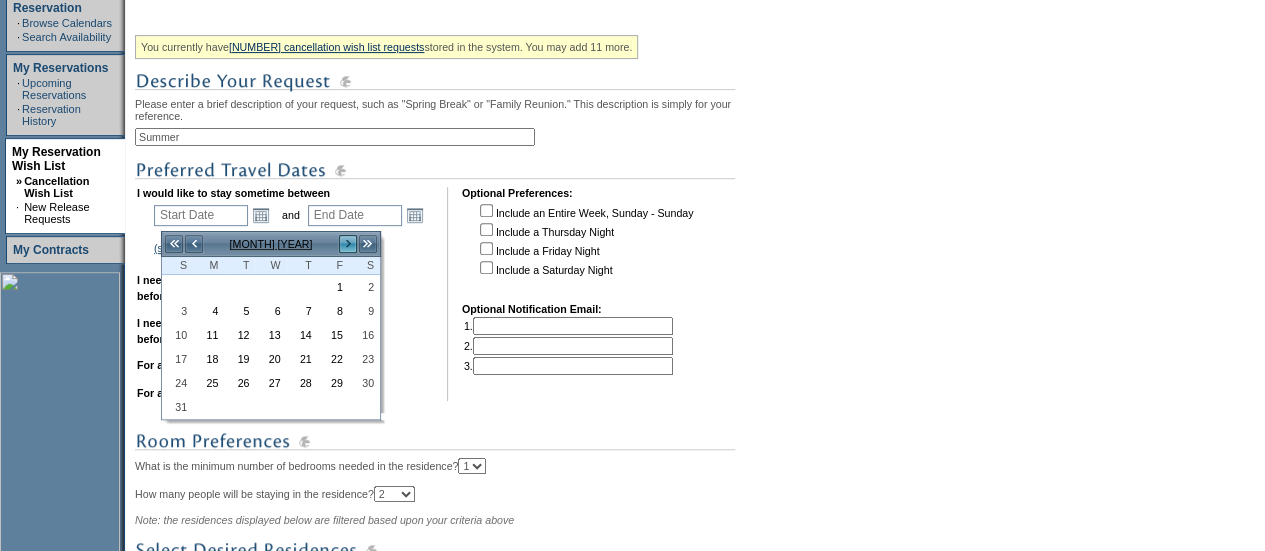 click on ">" at bounding box center (348, 244) 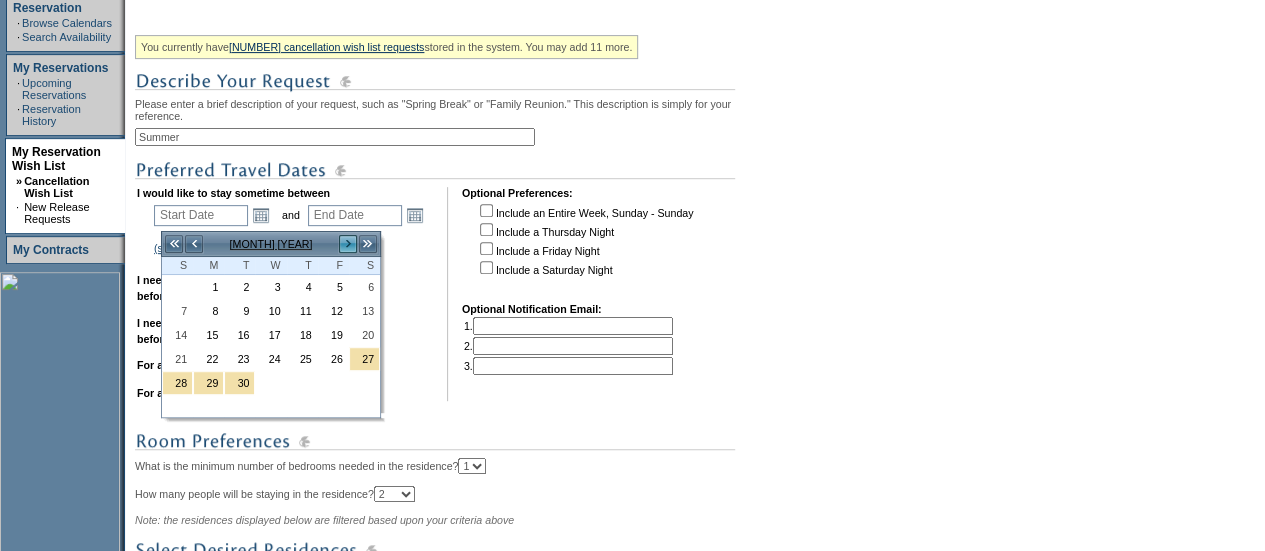 click on ">" at bounding box center (348, 244) 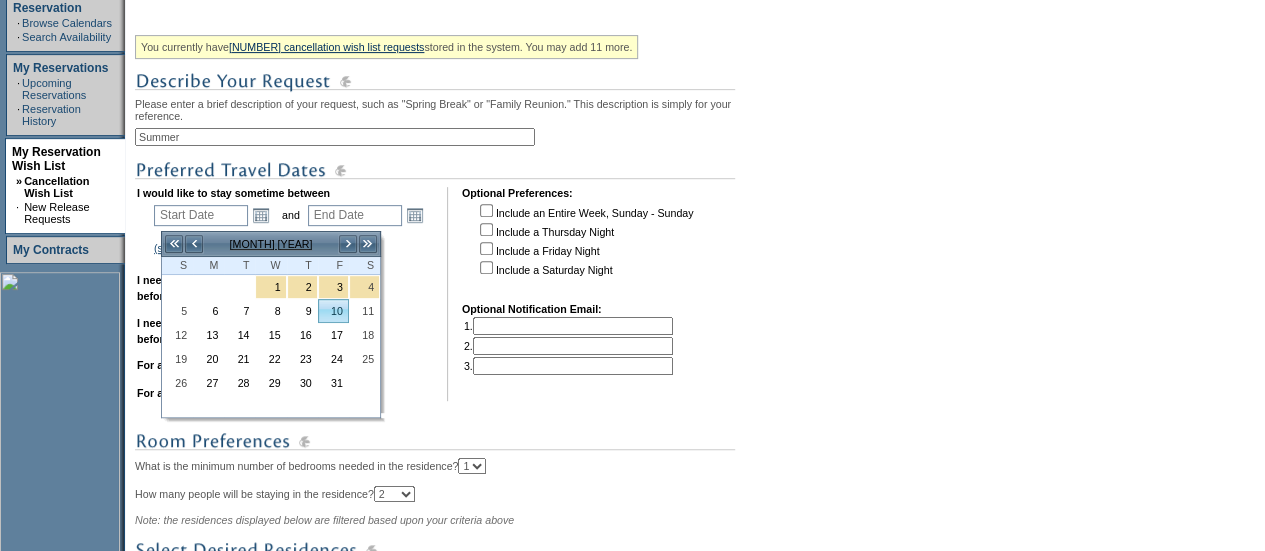 click on "10" at bounding box center [333, 311] 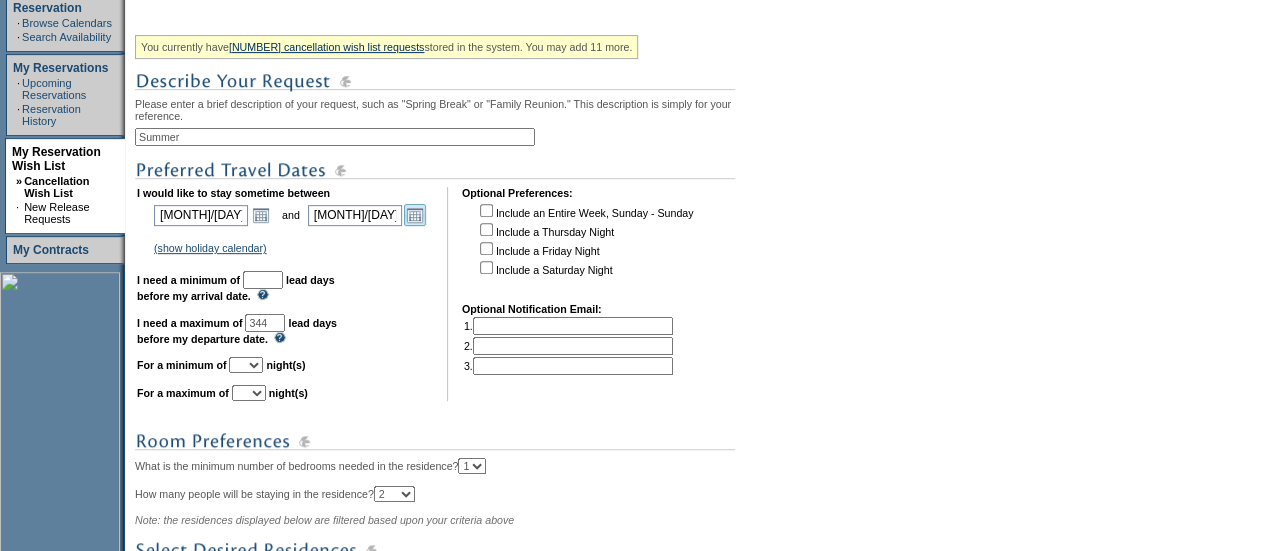 click on "Open the calendar popup." at bounding box center [415, 215] 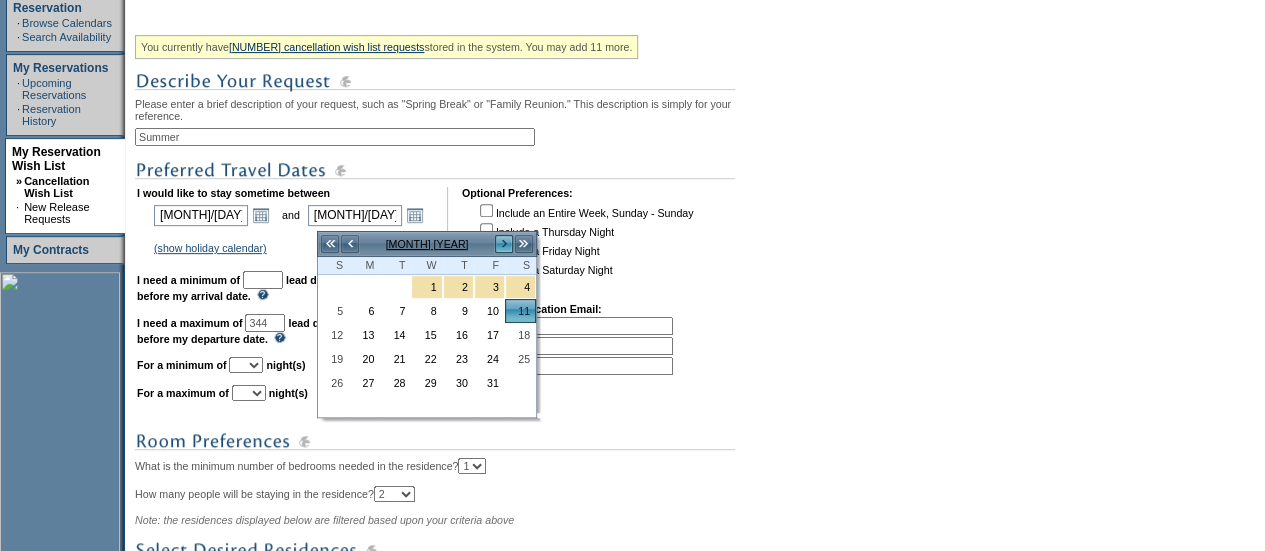 click on ">" at bounding box center (504, 244) 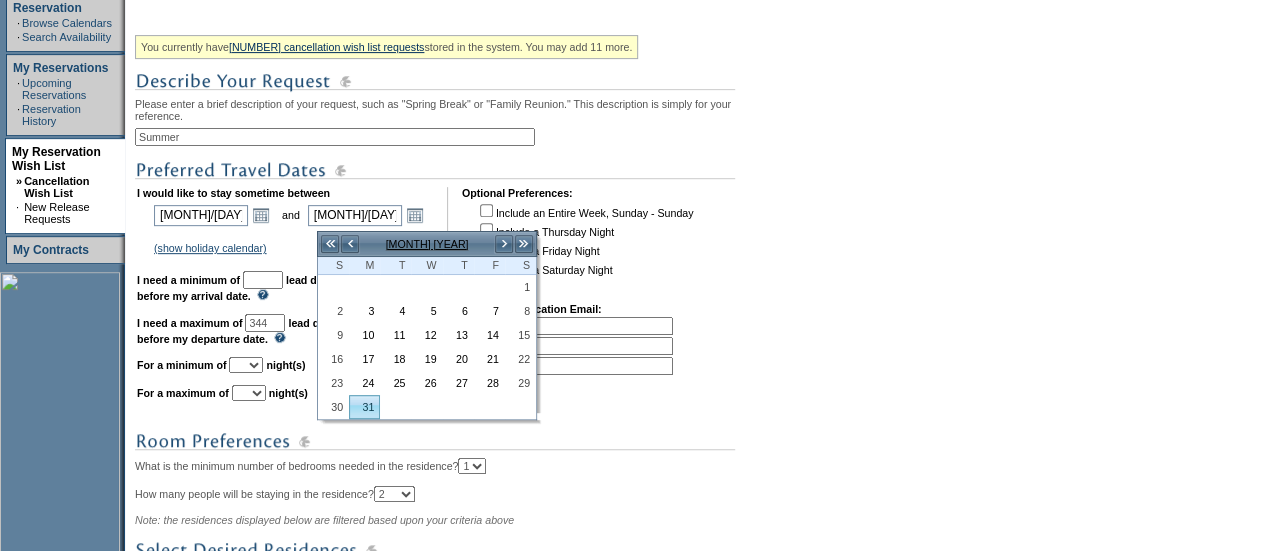 click on "31" at bounding box center (364, 407) 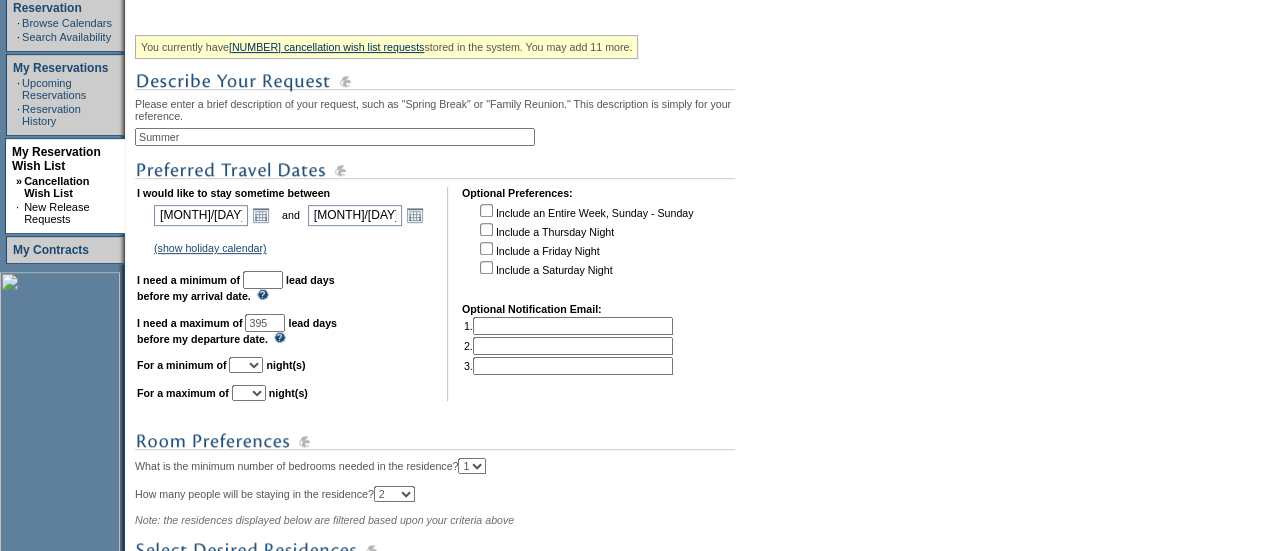 click at bounding box center (486, 267) 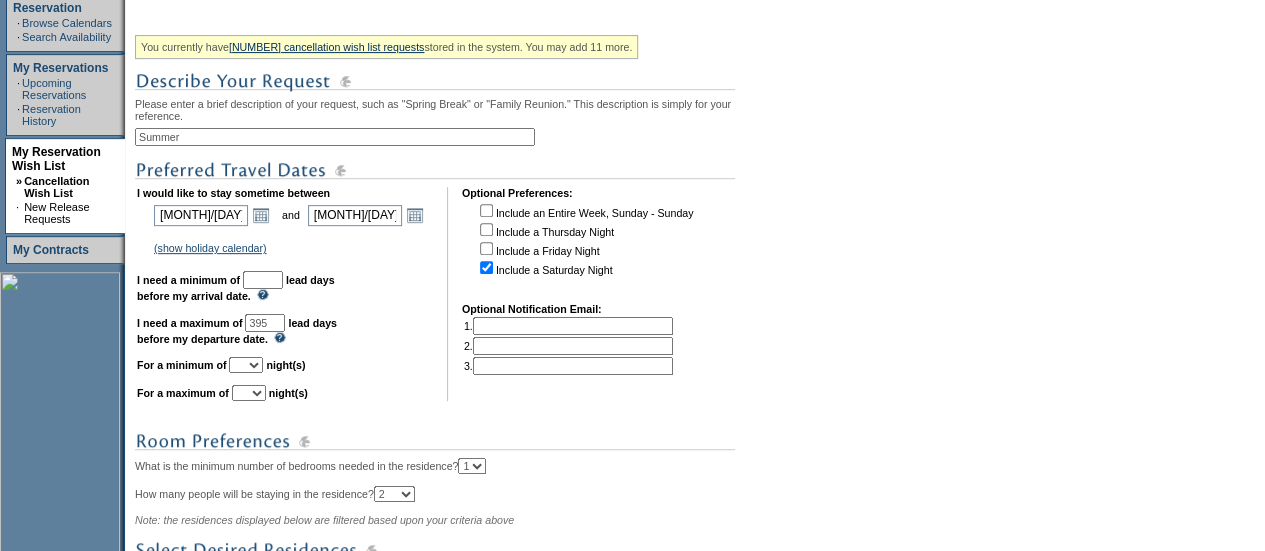 click at bounding box center (486, 248) 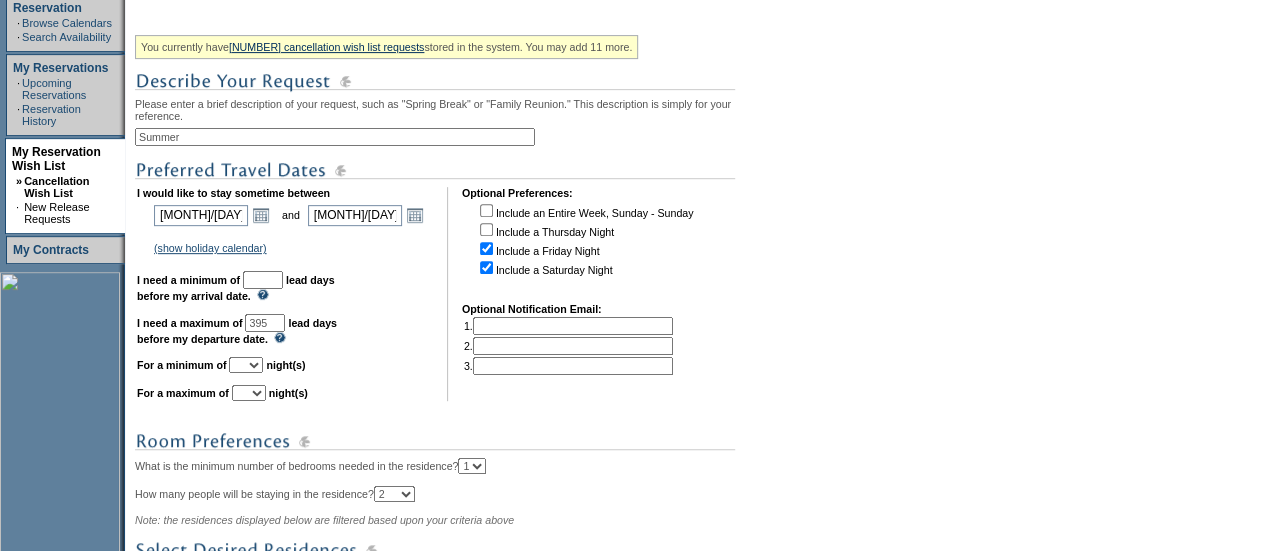 click at bounding box center [263, 280] 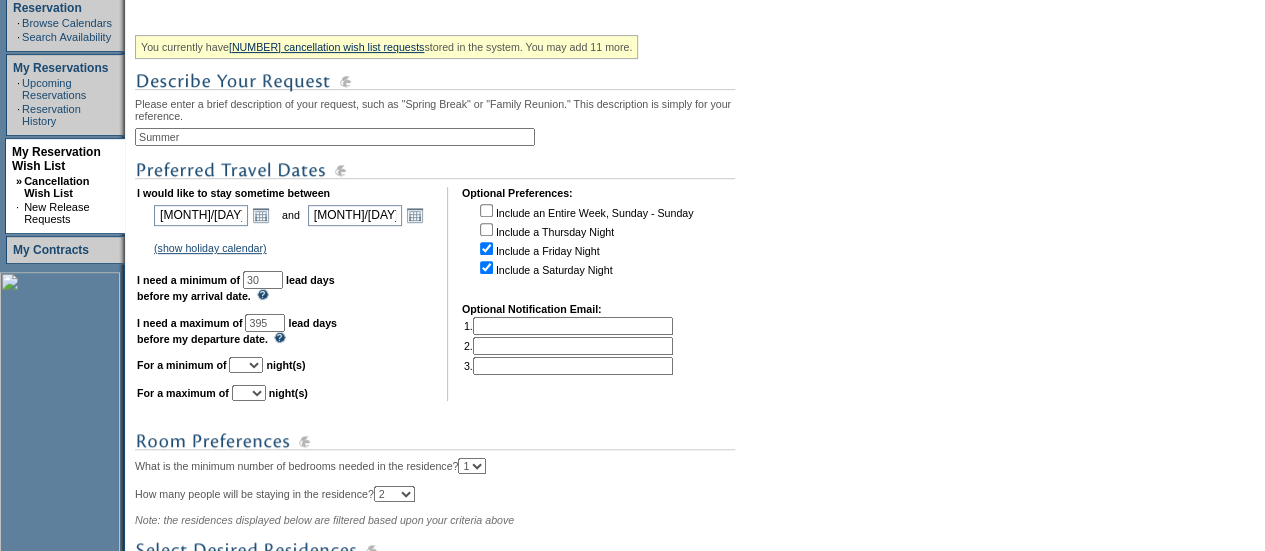 type on "30" 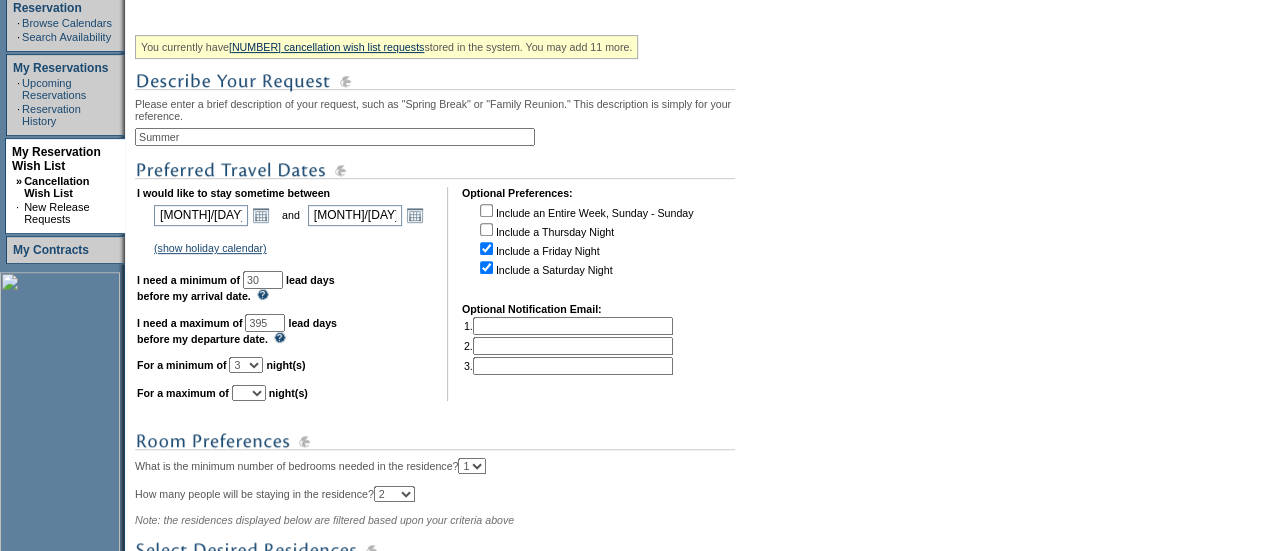click on "1
2
3
4
5
6
7
8
9
10
11
12
13
14" at bounding box center [246, 365] 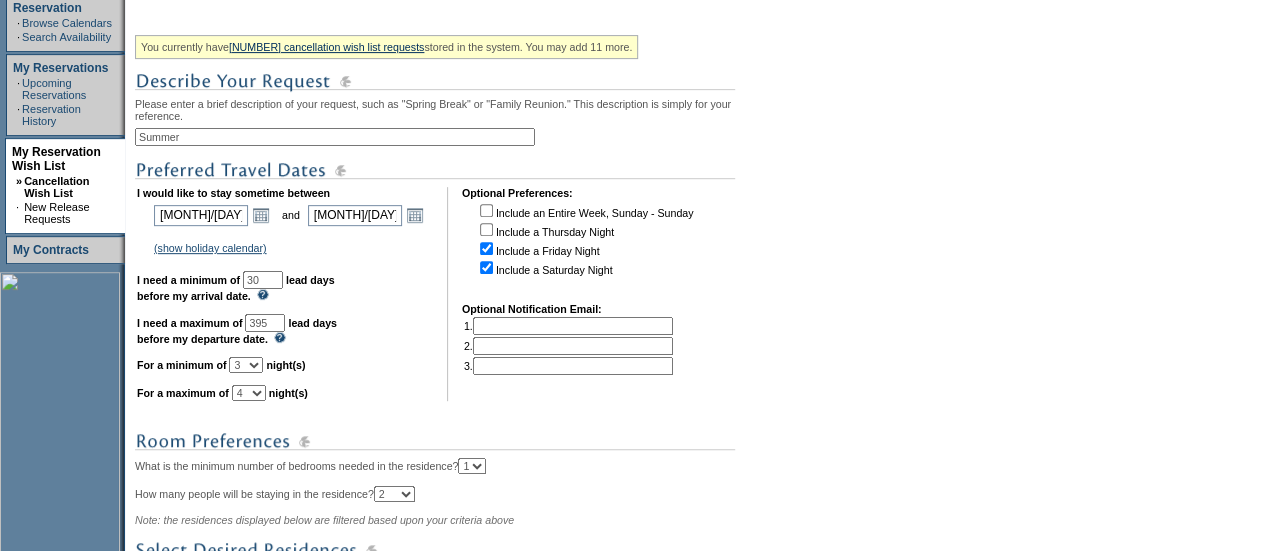 click on "1
2
3
4
5
6
7
8
9
10
11
12
13
14" at bounding box center (249, 393) 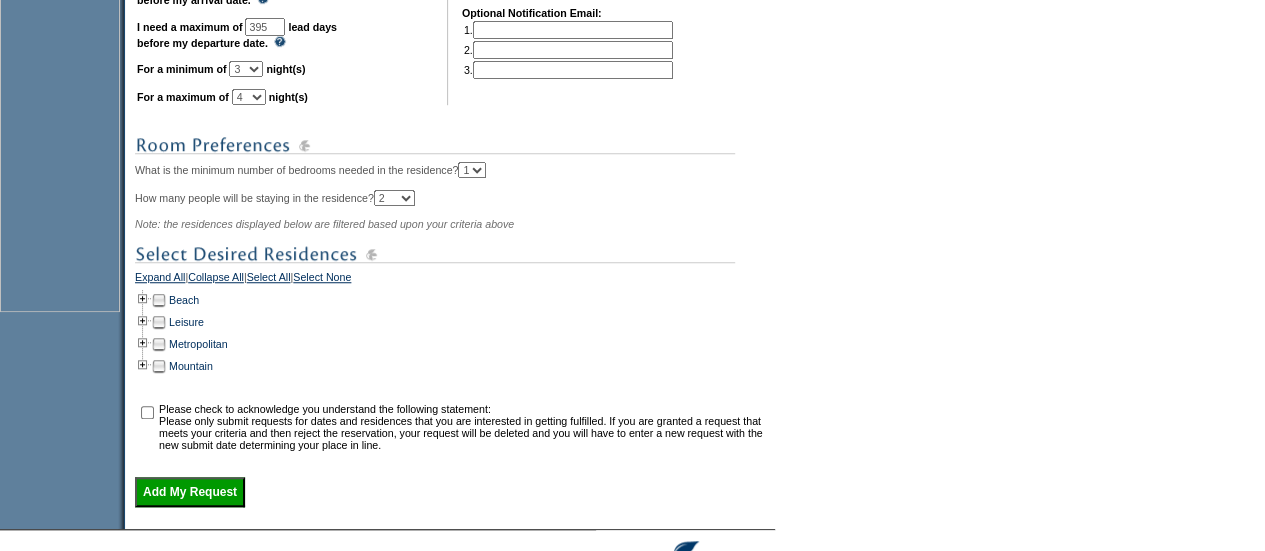 scroll, scrollTop: 679, scrollLeft: 0, axis: vertical 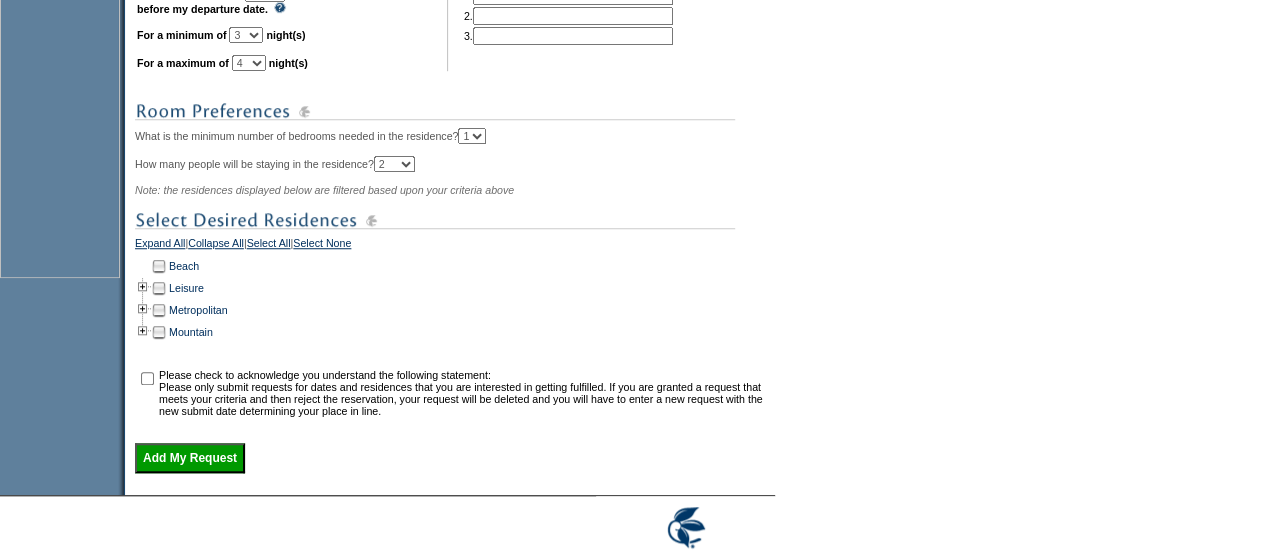 click at bounding box center [143, 266] 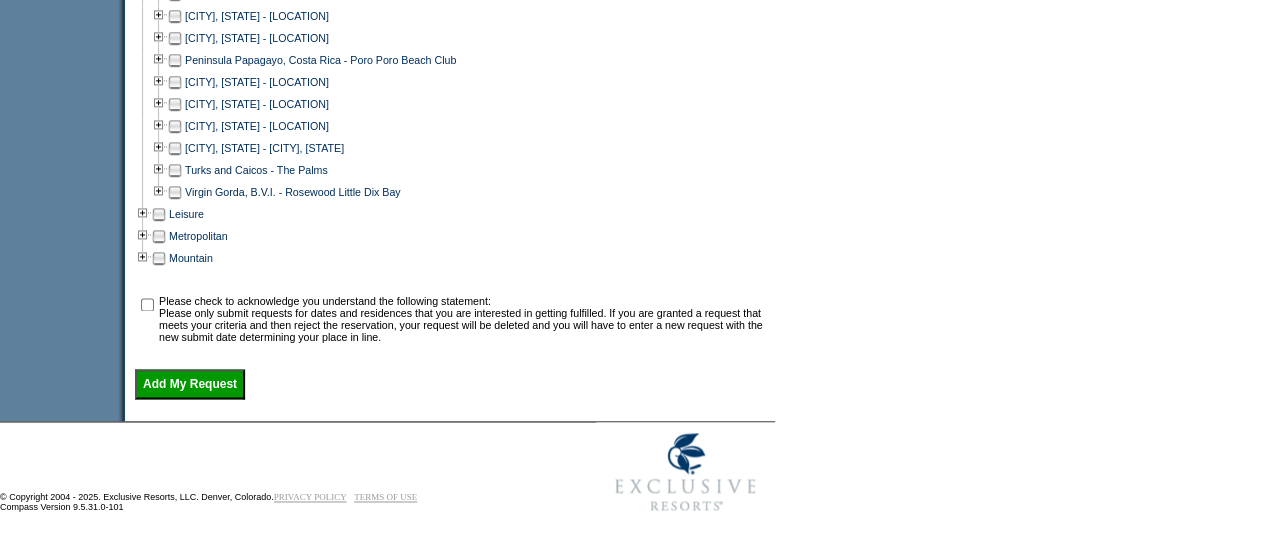 scroll, scrollTop: 1306, scrollLeft: 0, axis: vertical 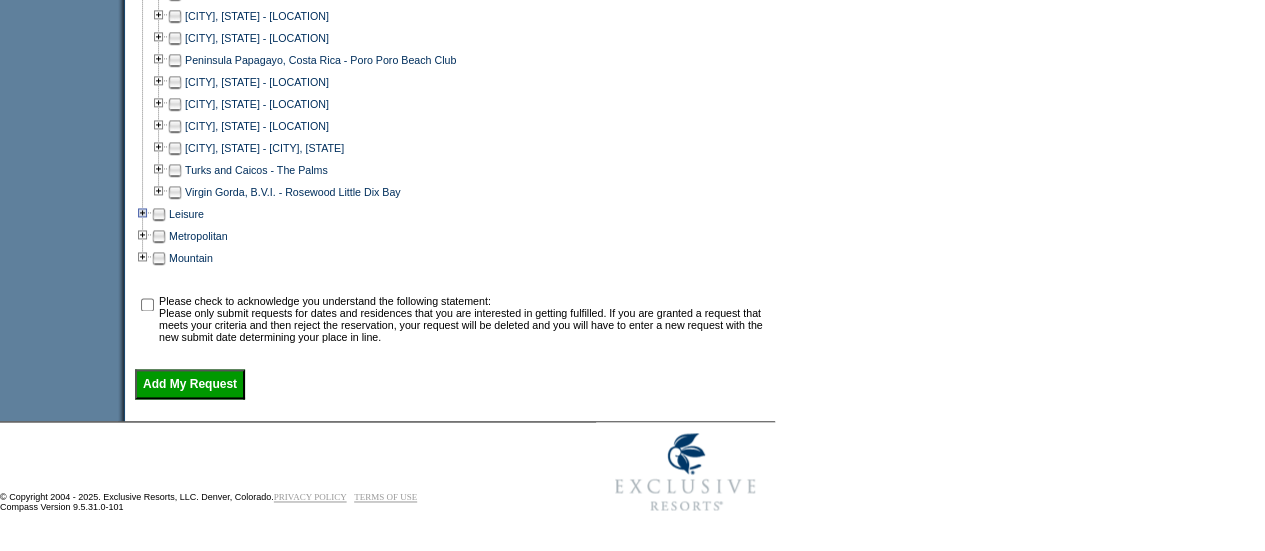 click at bounding box center (143, 214) 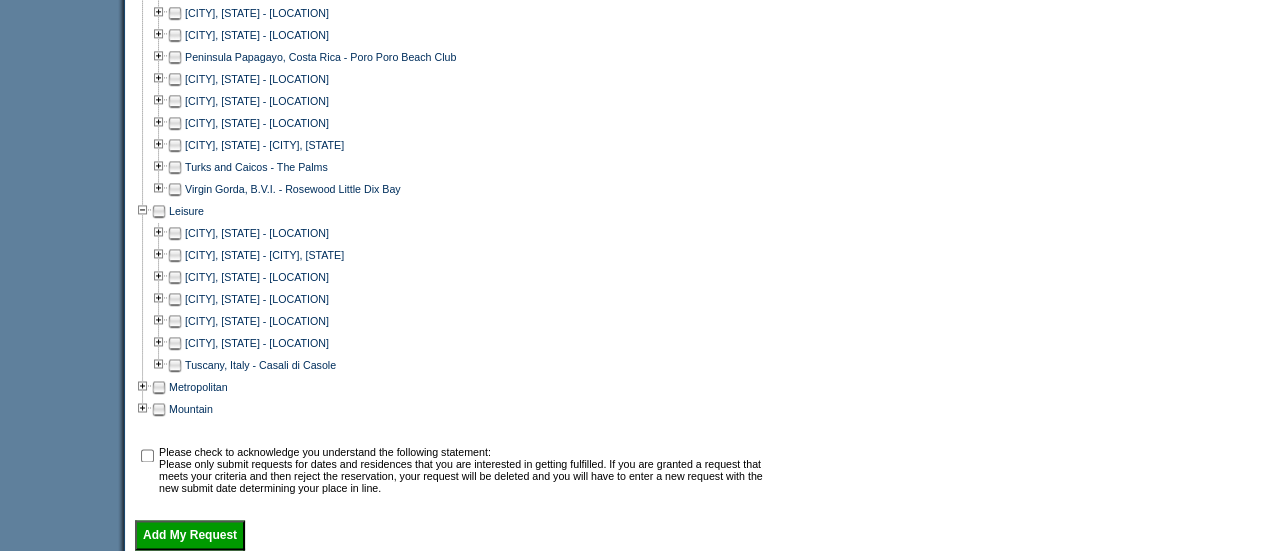 click at bounding box center [175, 365] 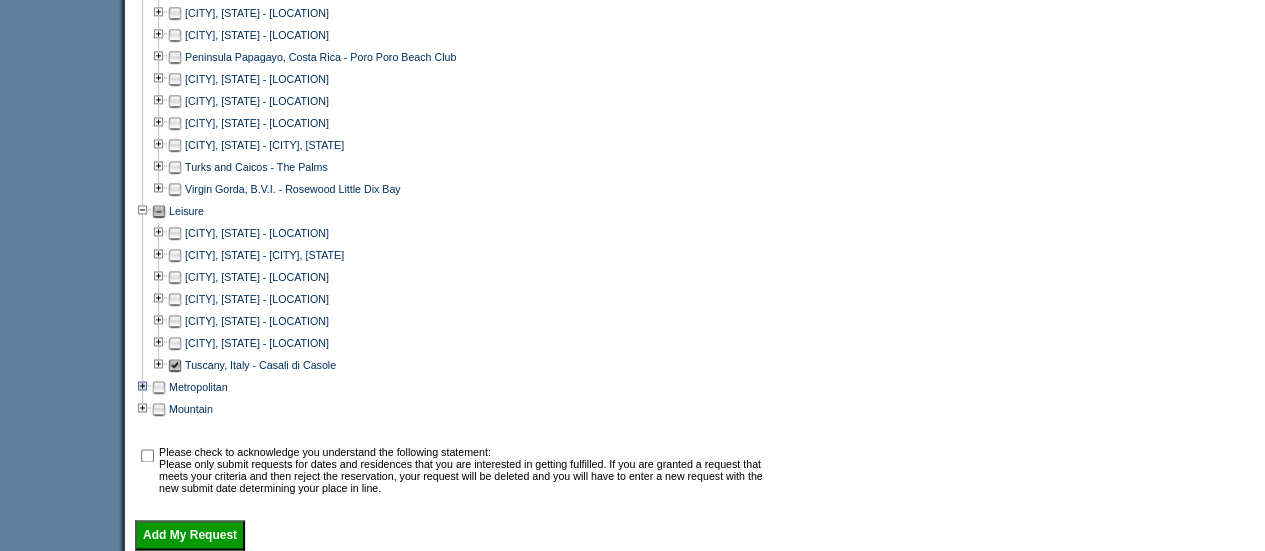 click at bounding box center [143, 387] 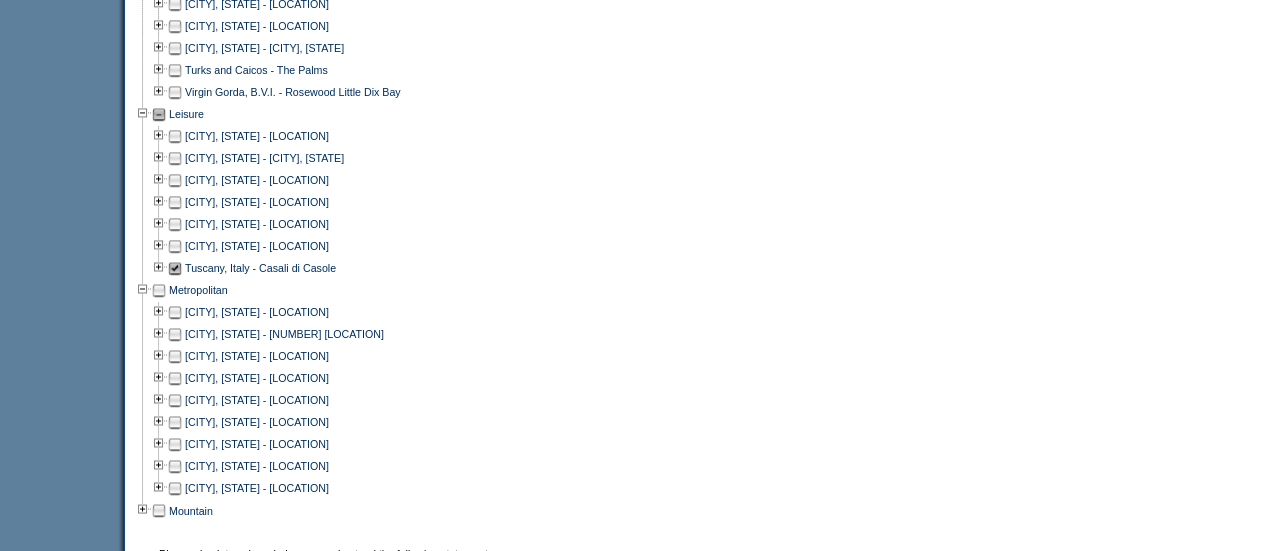 scroll, scrollTop: 1412, scrollLeft: 0, axis: vertical 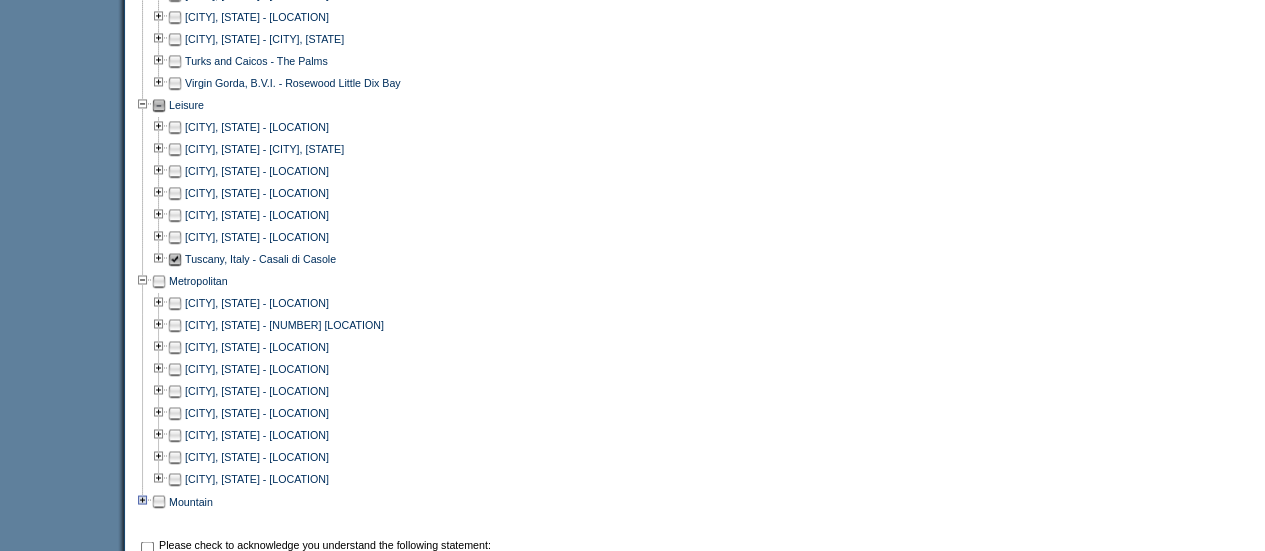 click at bounding box center (143, 501) 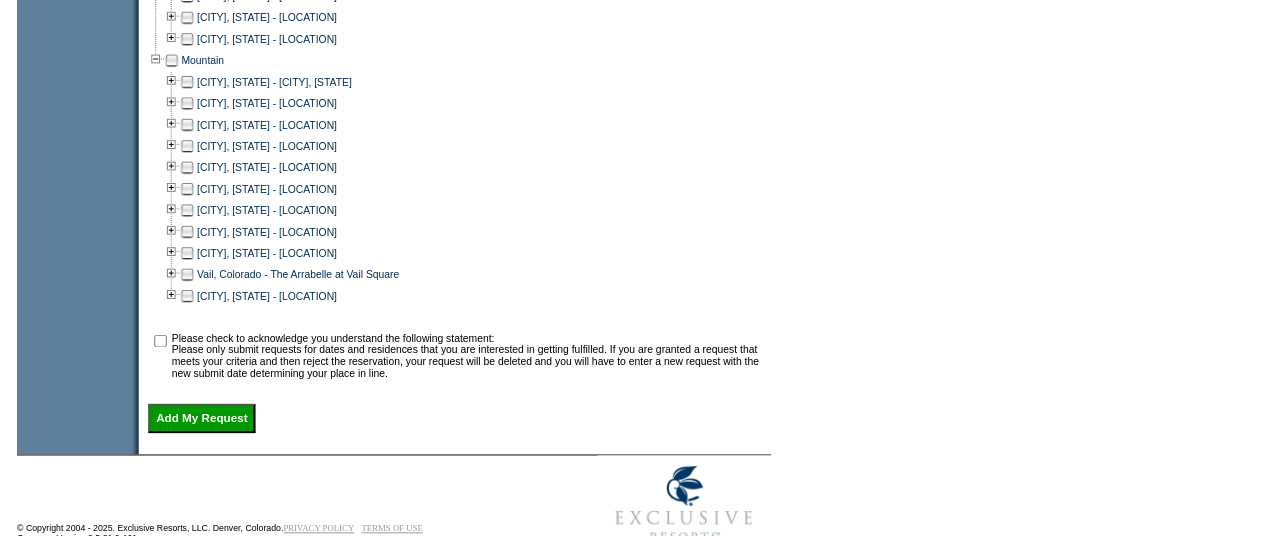 scroll, scrollTop: 1869, scrollLeft: 0, axis: vertical 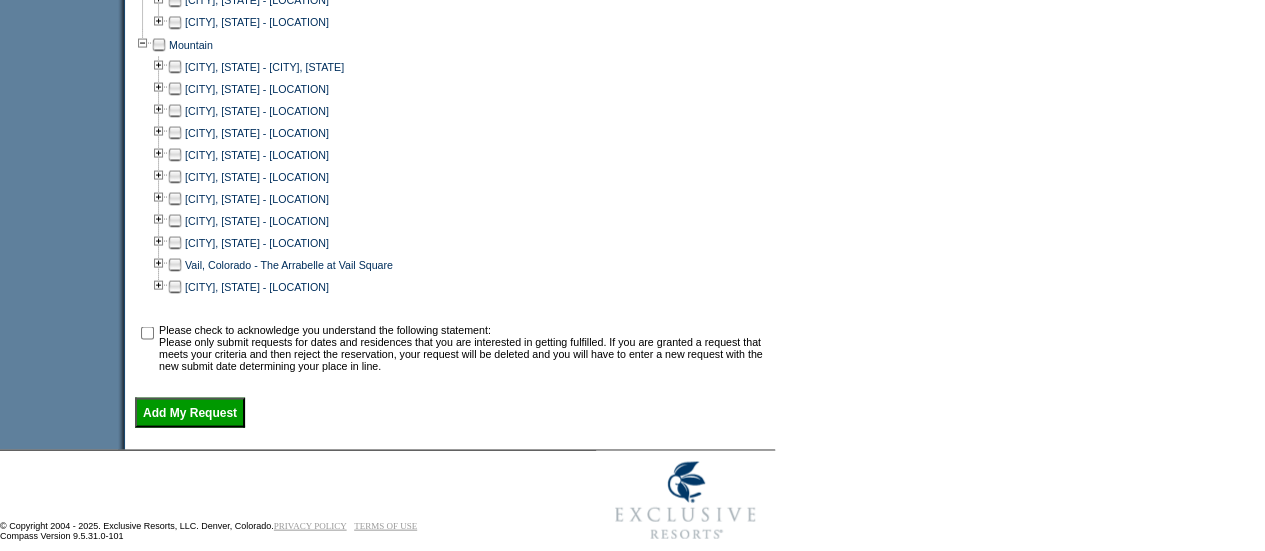 click at bounding box center [147, 347] 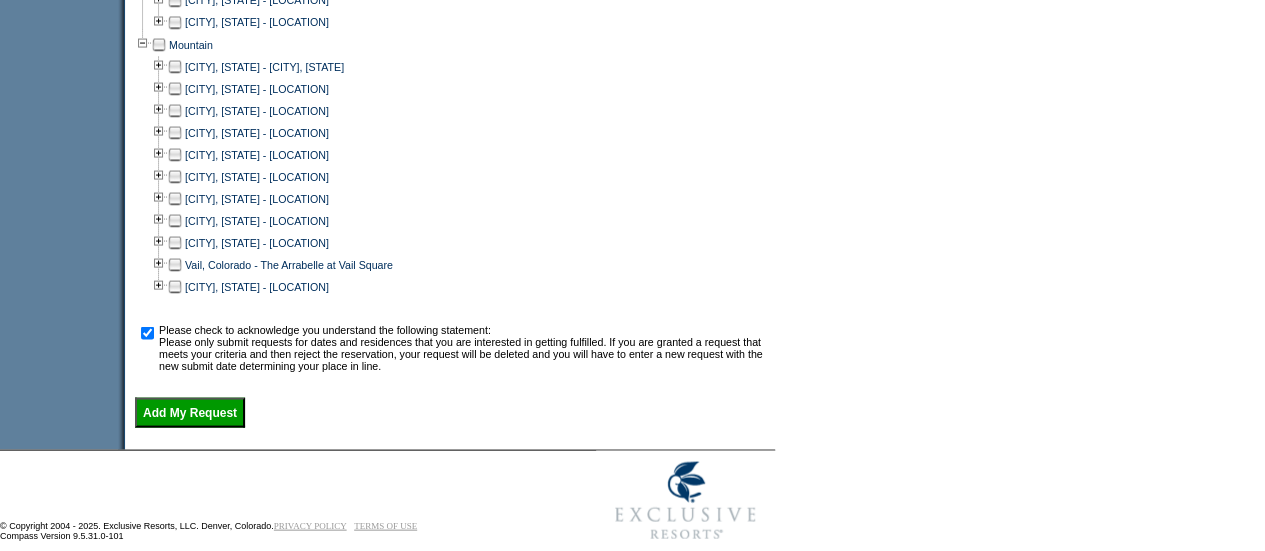 click on "Add My Request" at bounding box center (190, 412) 